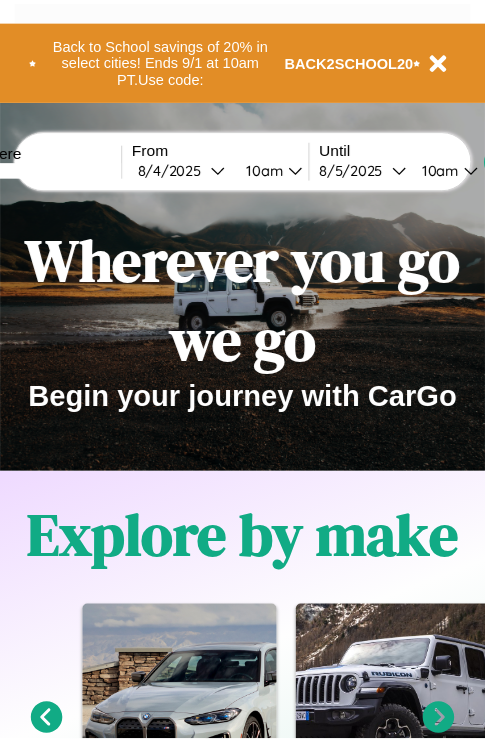 scroll, scrollTop: 0, scrollLeft: 0, axis: both 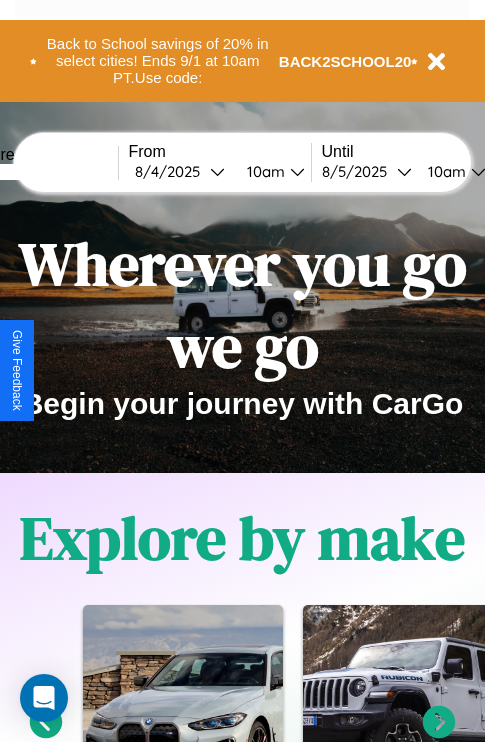click at bounding box center (43, 172) 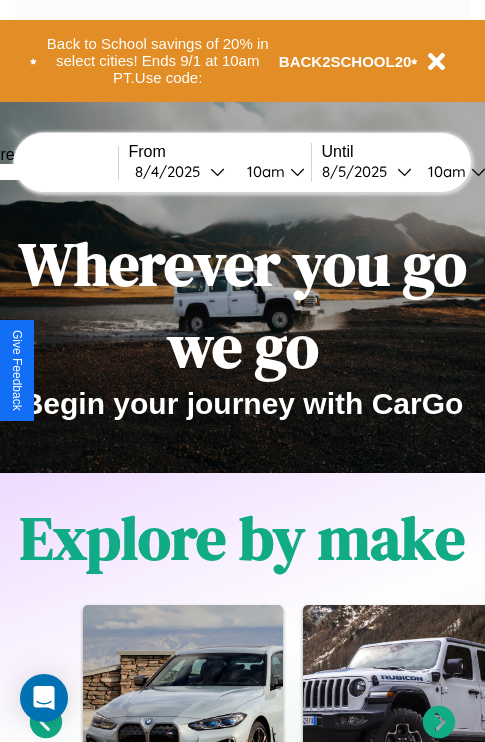 type on "*****" 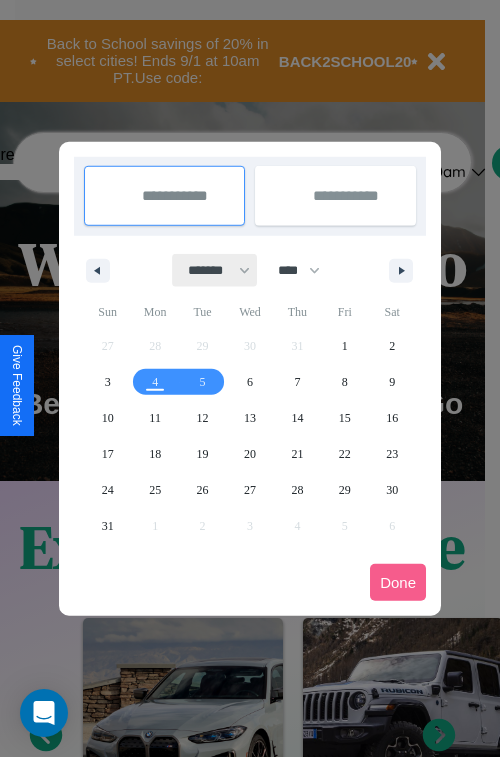 click on "******* ******** ***** ***** *** **** **** ****** ********* ******* ******** ********" at bounding box center (215, 270) 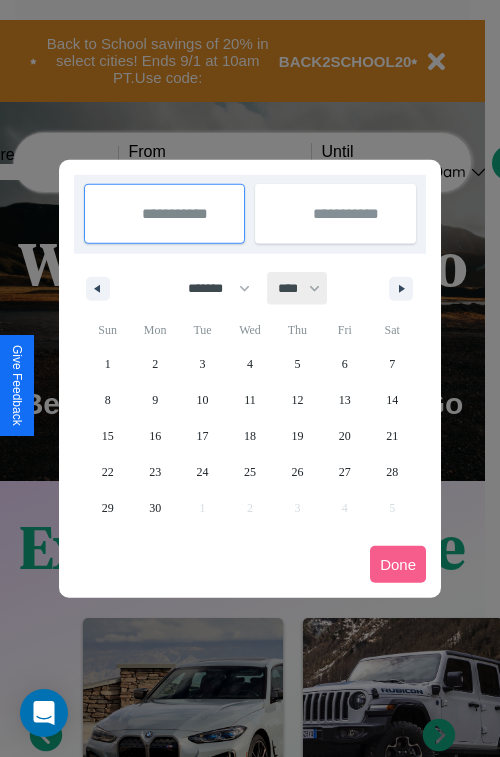 click on "**** **** **** **** **** **** **** **** **** **** **** **** **** **** **** **** **** **** **** **** **** **** **** **** **** **** **** **** **** **** **** **** **** **** **** **** **** **** **** **** **** **** **** **** **** **** **** **** **** **** **** **** **** **** **** **** **** **** **** **** **** **** **** **** **** **** **** **** **** **** **** **** **** **** **** **** **** **** **** **** **** **** **** **** **** **** **** **** **** **** **** **** **** **** **** **** **** **** **** **** **** **** **** **** **** **** **** **** **** **** **** **** **** **** **** **** **** **** **** **** ****" at bounding box center [298, 288] 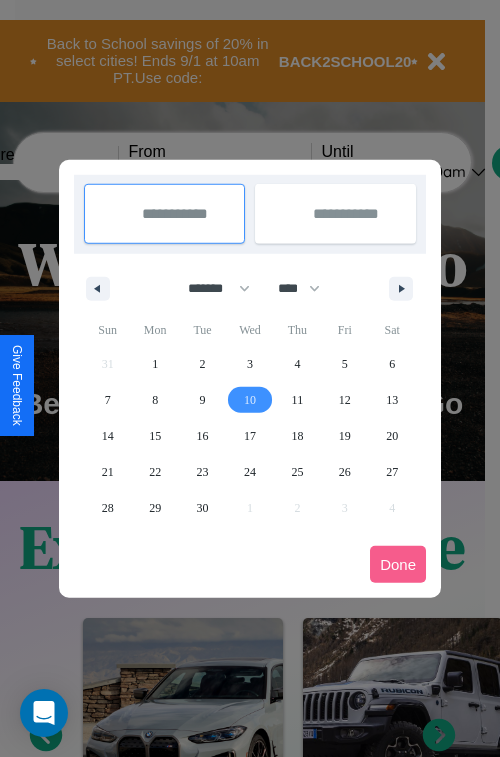 click on "10" at bounding box center [250, 400] 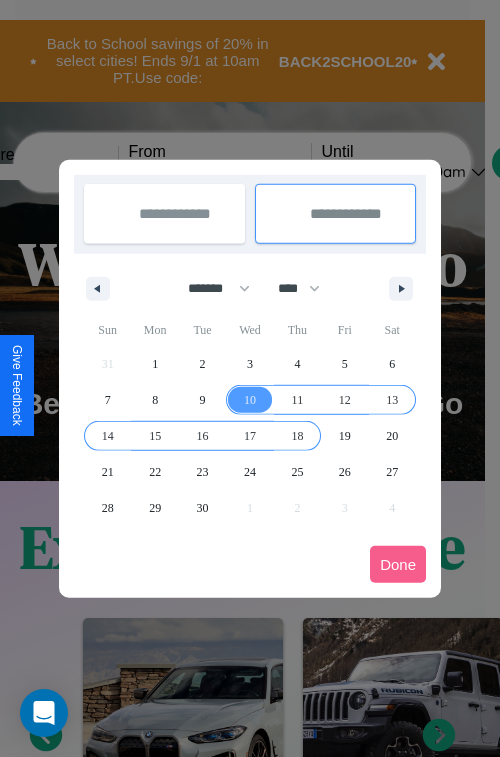 click on "18" at bounding box center [297, 436] 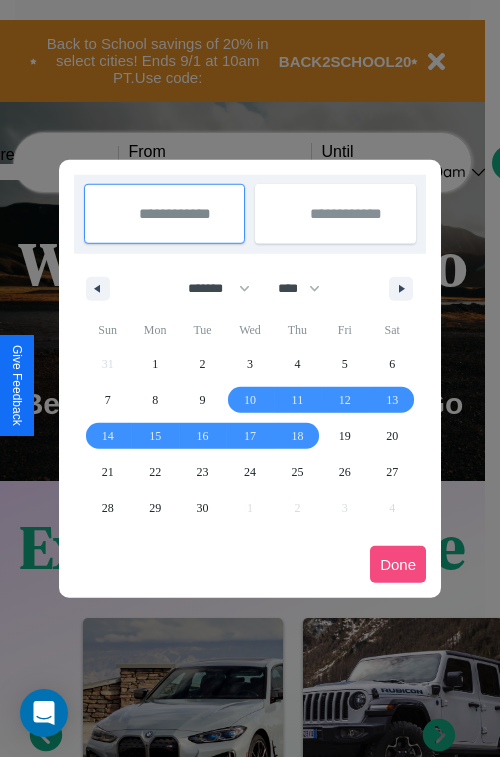 click on "Done" at bounding box center [398, 564] 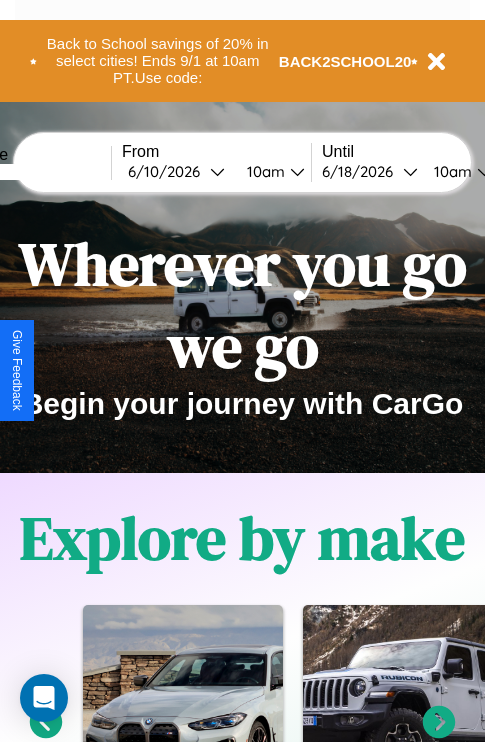 click on "10am" at bounding box center [263, 171] 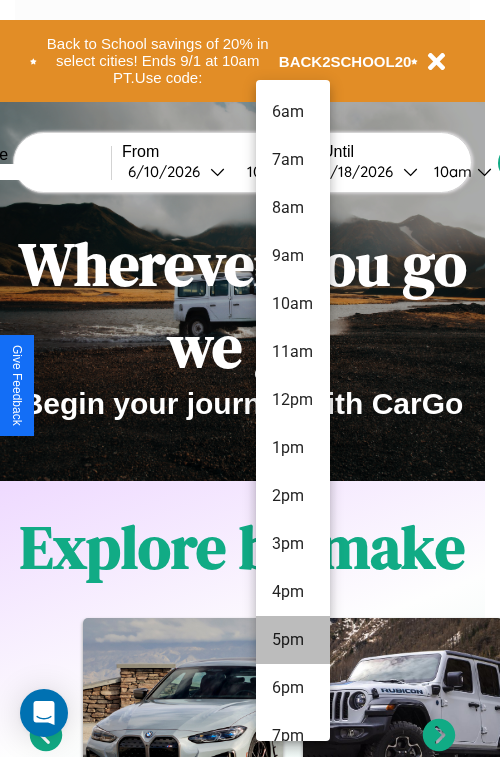 click on "5pm" at bounding box center [293, 640] 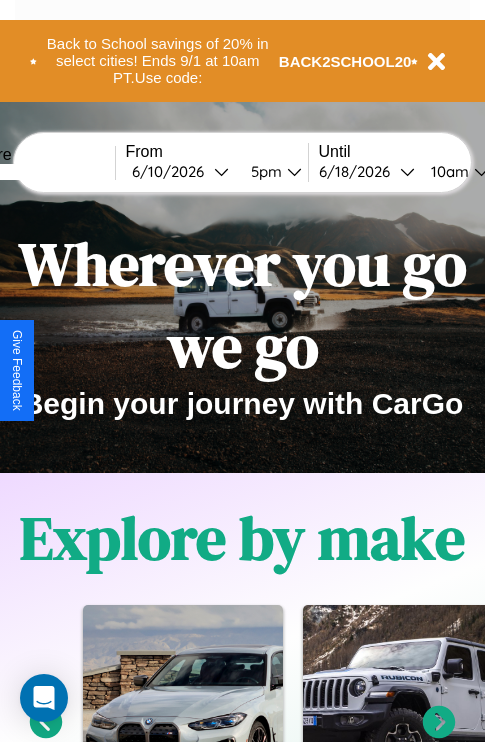 click on "10am" at bounding box center (447, 171) 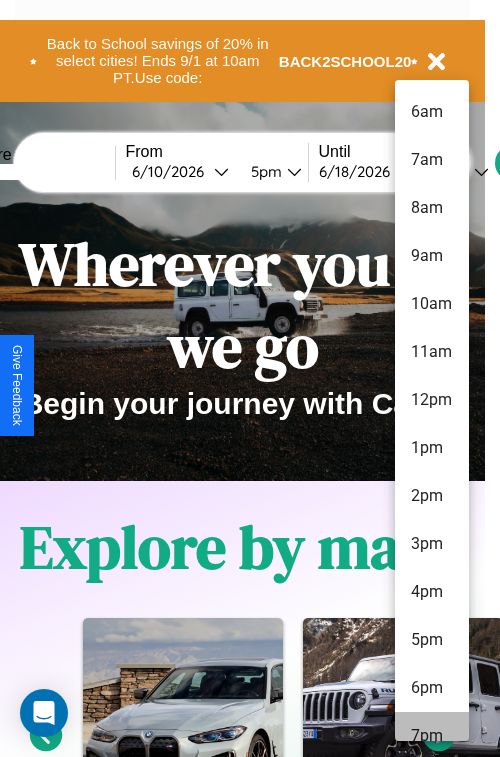 click on "7pm" at bounding box center (432, 736) 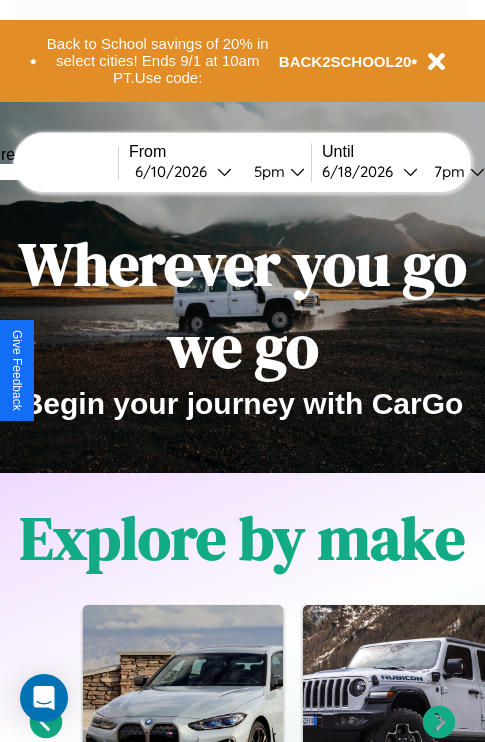scroll, scrollTop: 0, scrollLeft: 68, axis: horizontal 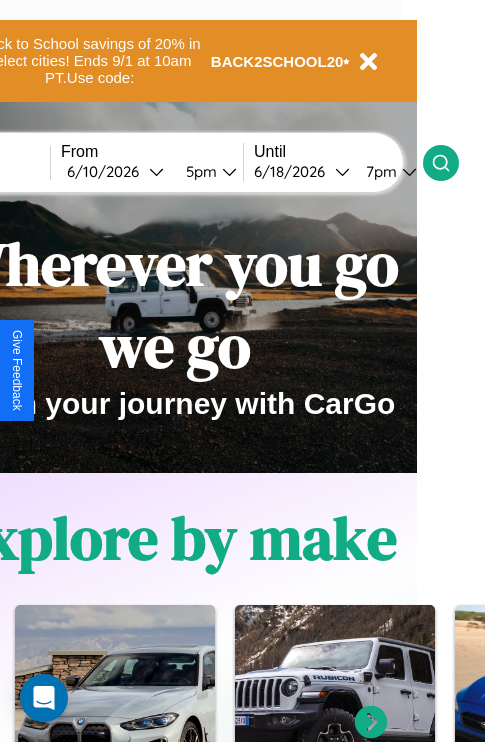 click 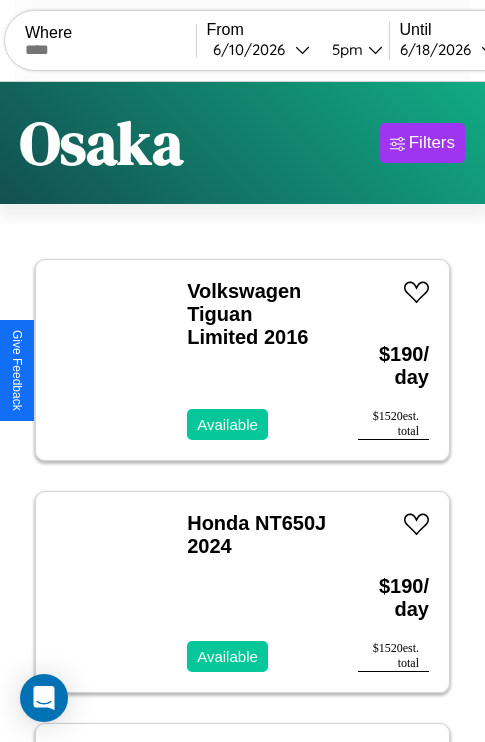 scroll, scrollTop: 79, scrollLeft: 0, axis: vertical 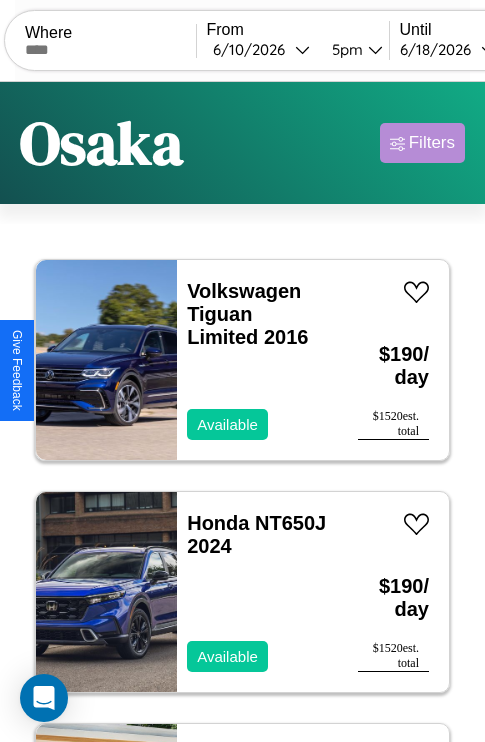 click on "Filters" at bounding box center [432, 143] 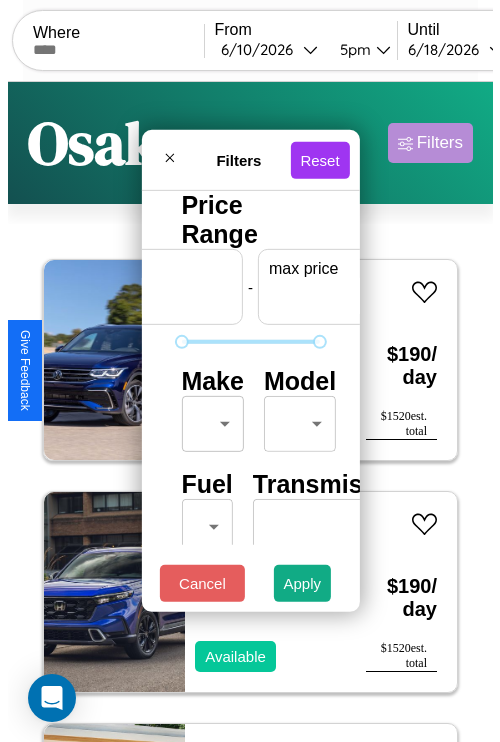 scroll, scrollTop: 0, scrollLeft: 124, axis: horizontal 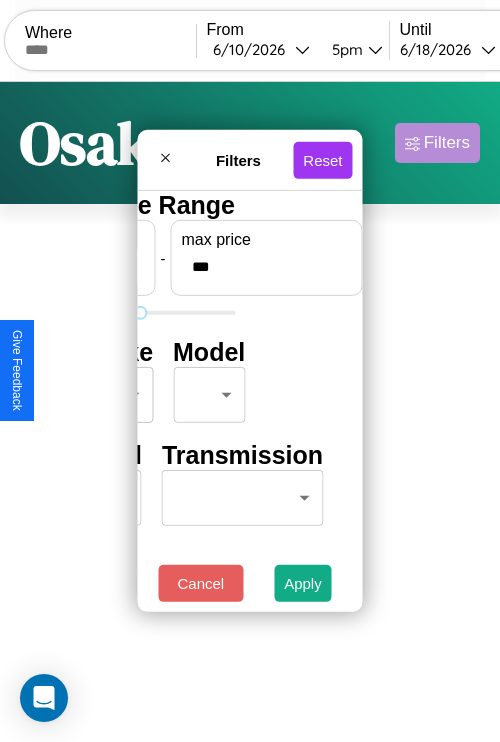 type on "***" 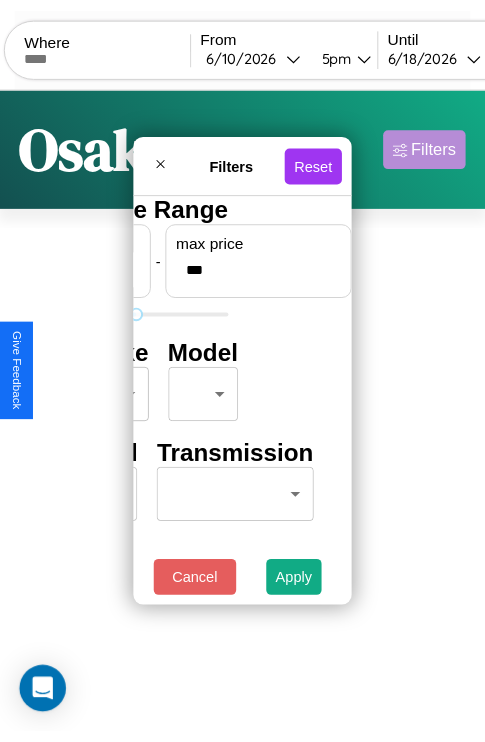 scroll, scrollTop: 0, scrollLeft: 0, axis: both 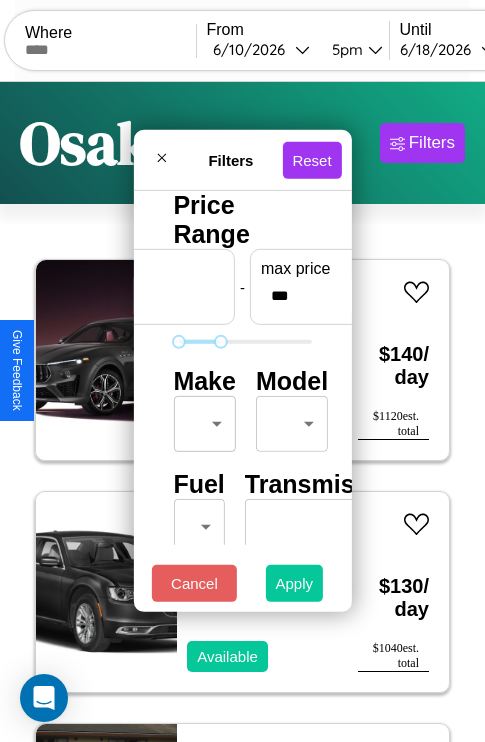 type on "**" 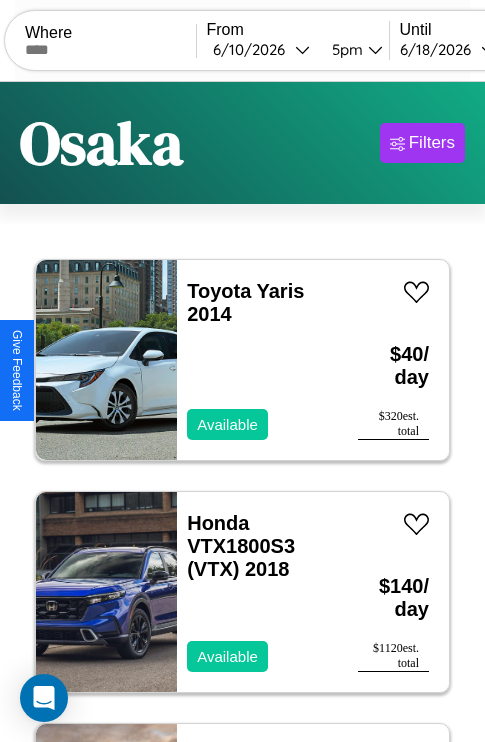 scroll, scrollTop: 79, scrollLeft: 0, axis: vertical 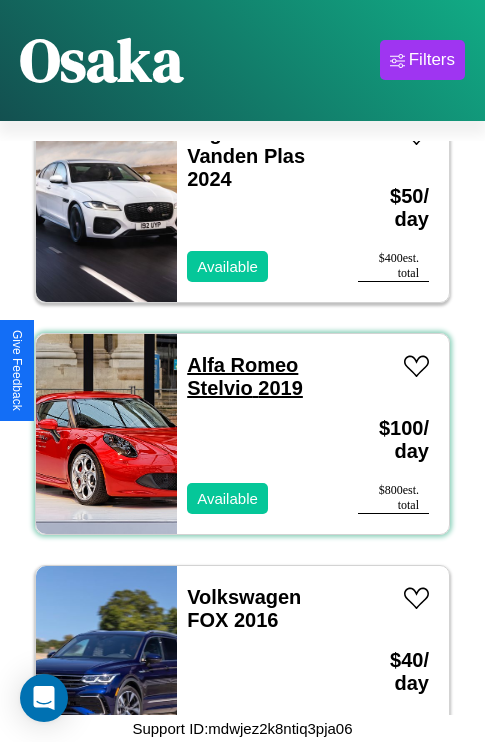 click on "Alfa Romeo   Stelvio   2019" at bounding box center [245, 376] 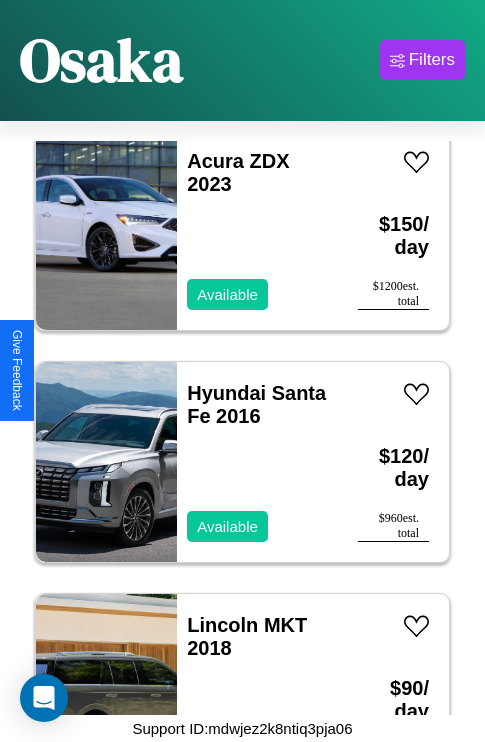 scroll, scrollTop: 3323, scrollLeft: 0, axis: vertical 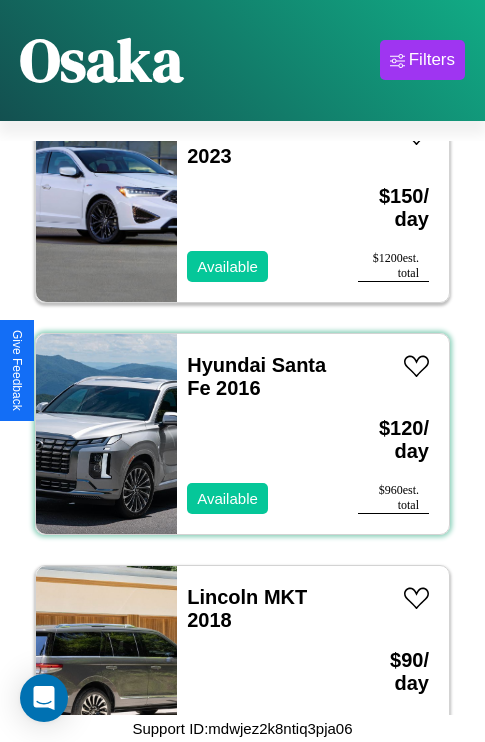 click on "Hyundai   Santa Fe   2016 Available" at bounding box center (257, 434) 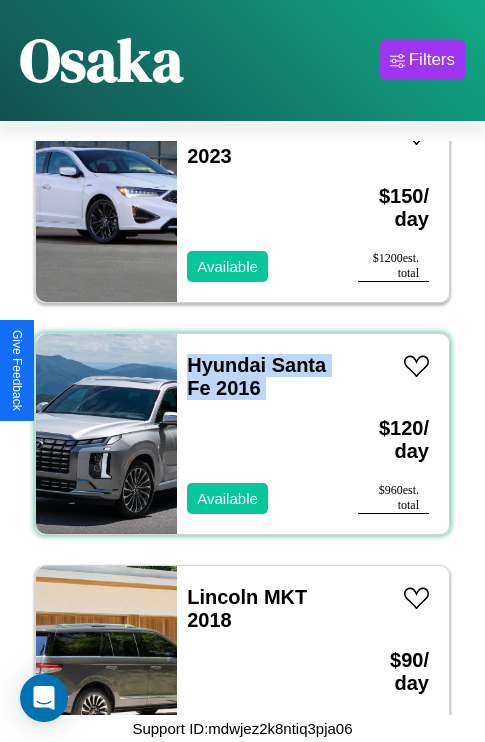click on "Hyundai   Santa Fe   2016 Available" at bounding box center [257, 434] 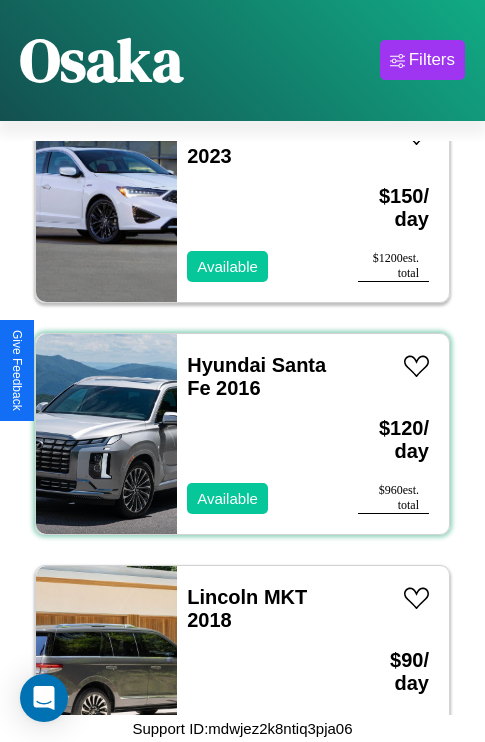 click on "Hyundai   Santa Fe   2016 Available" at bounding box center [257, 434] 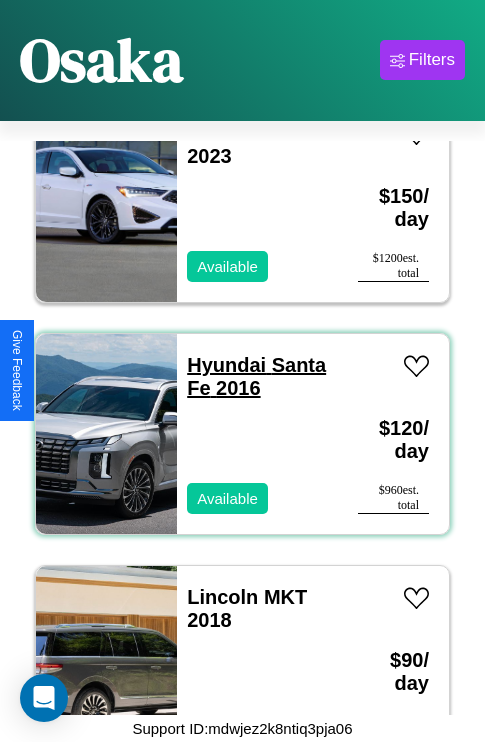 click on "Hyundai   Santa Fe   2016" at bounding box center [256, 376] 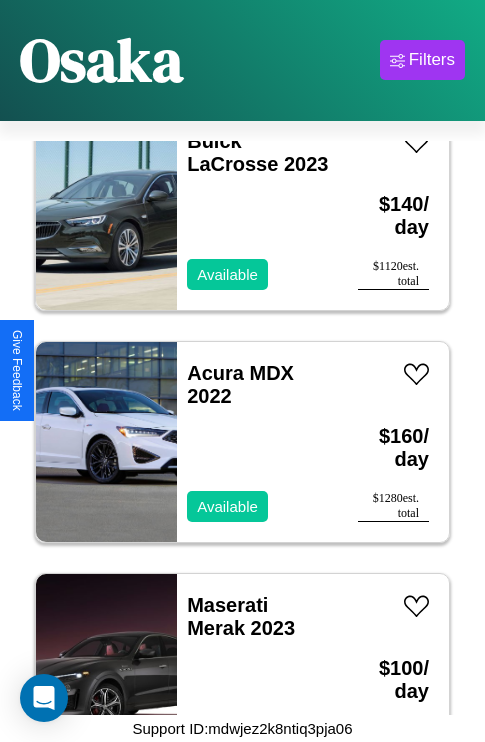 scroll, scrollTop: 5179, scrollLeft: 0, axis: vertical 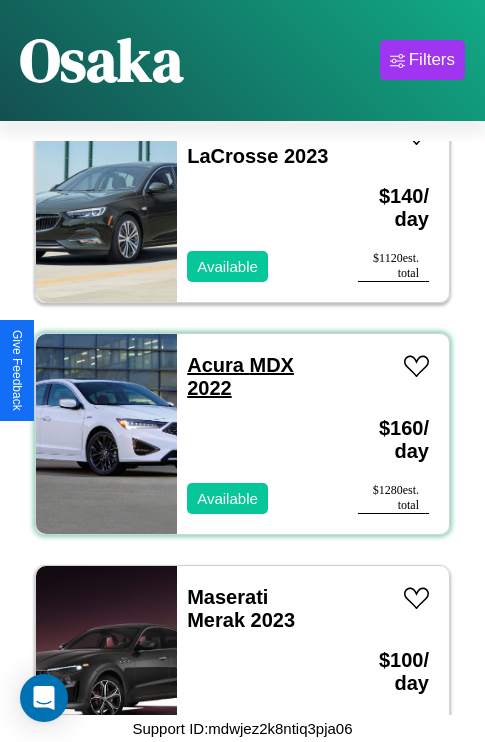 click on "Acura   MDX   2022" at bounding box center [240, 376] 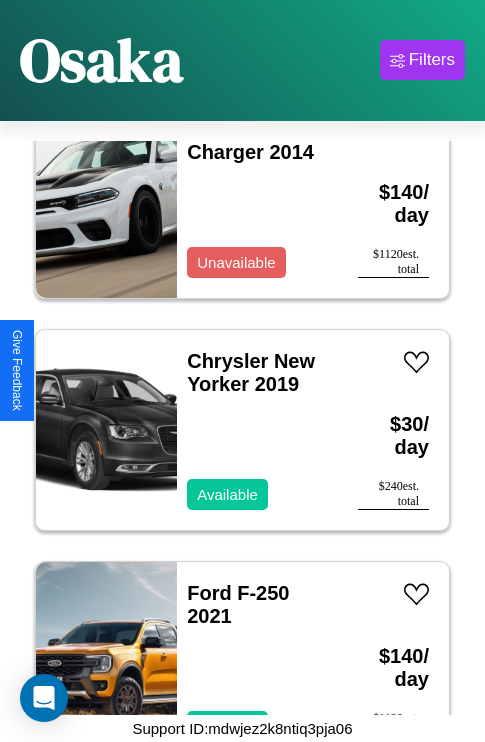 scroll, scrollTop: 1235, scrollLeft: 0, axis: vertical 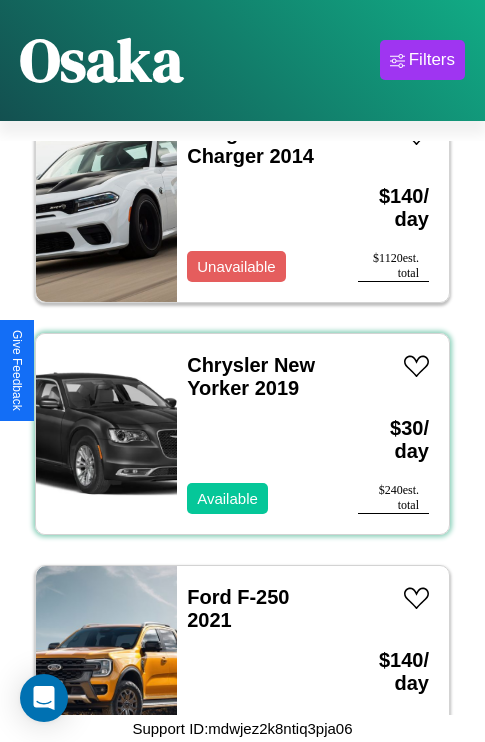 click on "Chrysler   New Yorker   2019 Available" at bounding box center [257, 434] 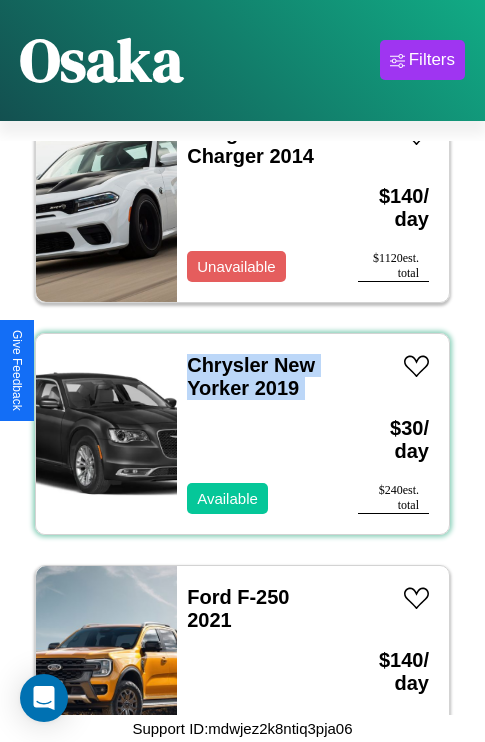 click on "Chrysler   New Yorker   2019 Available" at bounding box center (257, 434) 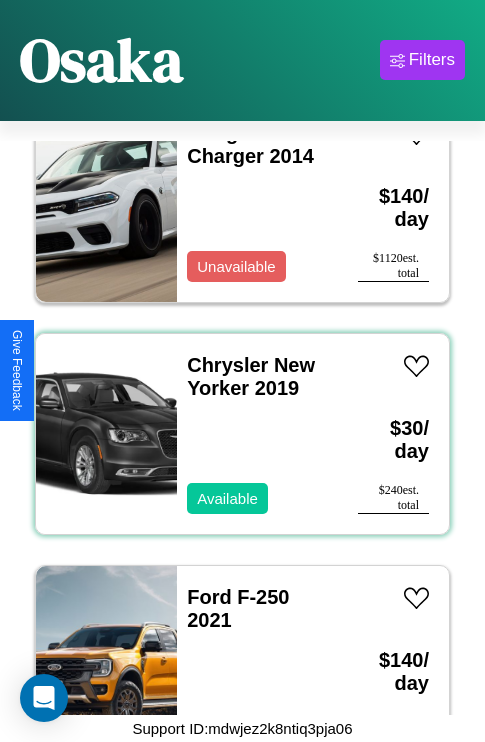 click on "Chrysler   New Yorker   2019 Available" at bounding box center (257, 434) 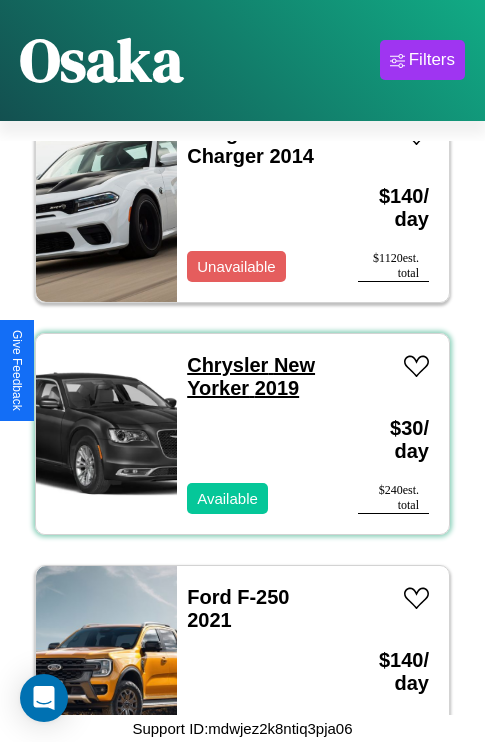 click on "Chrysler   New Yorker   2019" at bounding box center (251, 376) 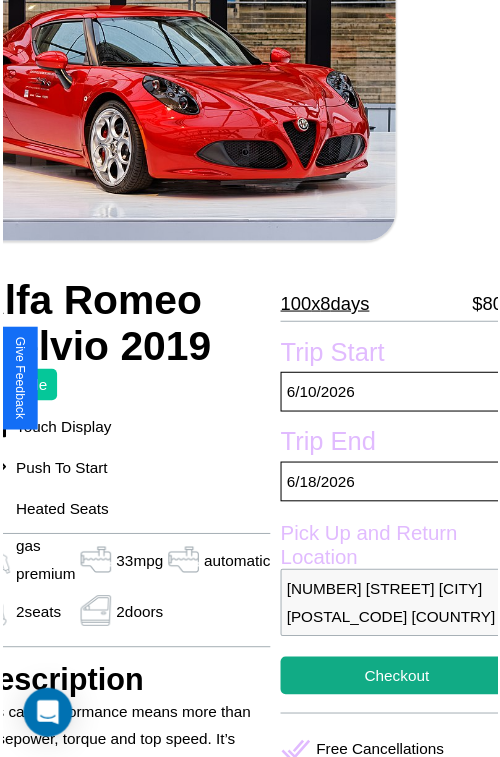 scroll, scrollTop: 180, scrollLeft: 107, axis: both 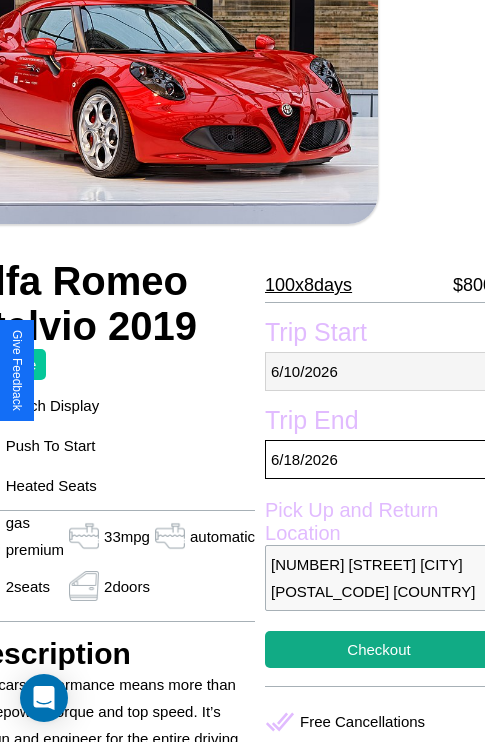 click on "6 / 10 / 2026" at bounding box center (379, 371) 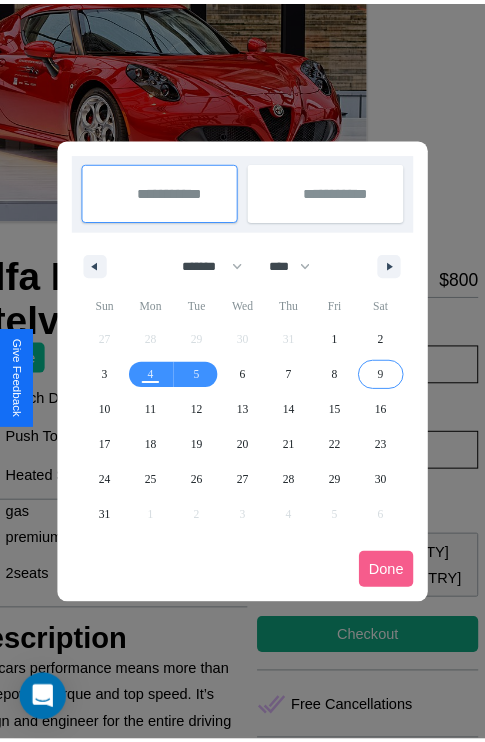 scroll, scrollTop: 0, scrollLeft: 107, axis: horizontal 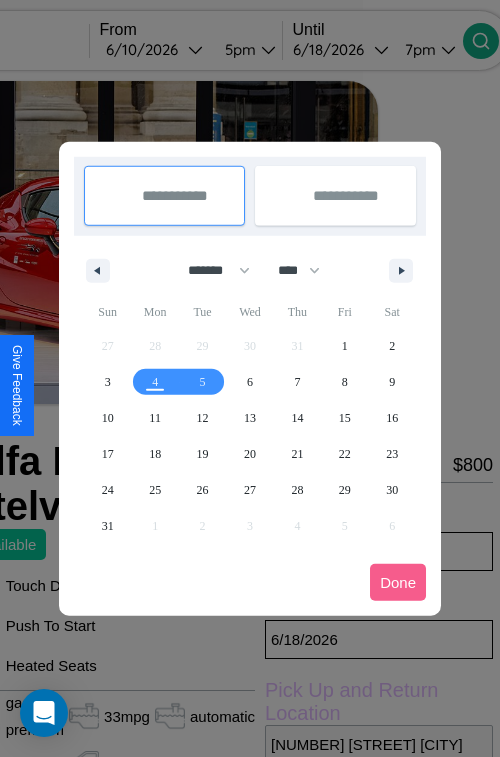 click at bounding box center [250, 378] 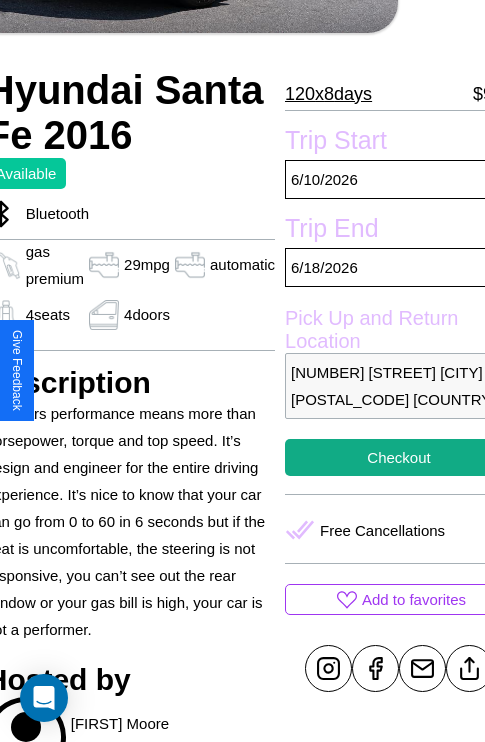scroll, scrollTop: 461, scrollLeft: 107, axis: both 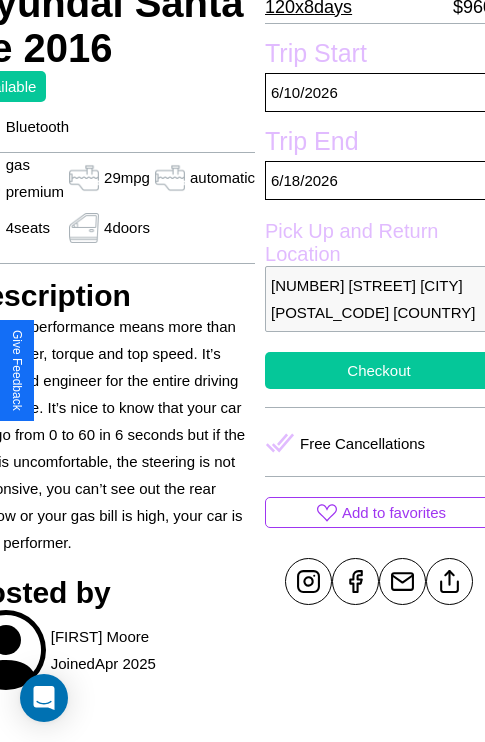 click on "Checkout" at bounding box center (379, 370) 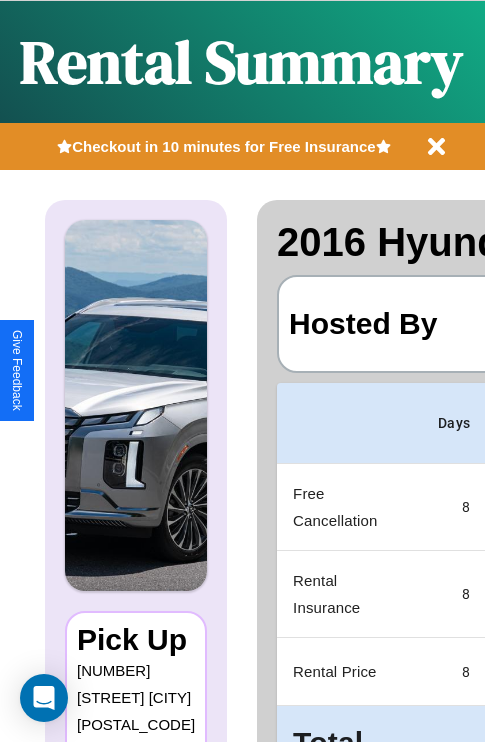 scroll, scrollTop: 0, scrollLeft: 378, axis: horizontal 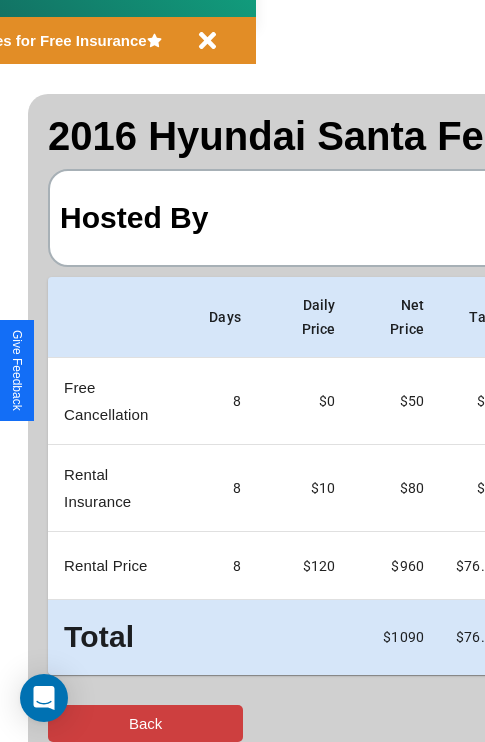 click on "Back" at bounding box center (145, 723) 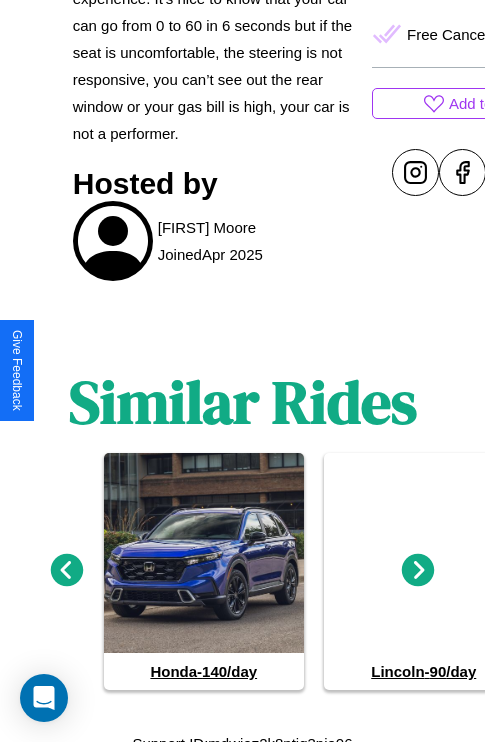 scroll, scrollTop: 885, scrollLeft: 0, axis: vertical 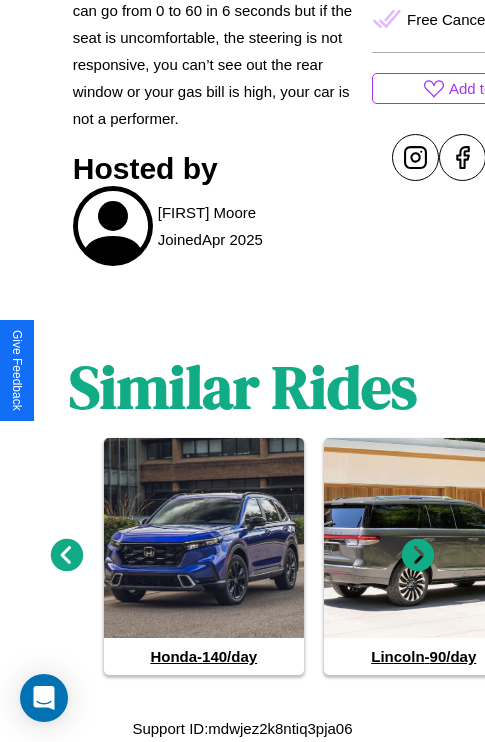 click 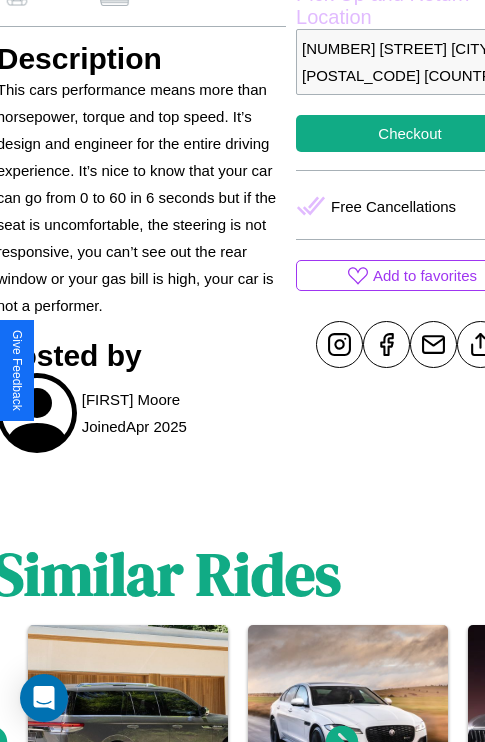 scroll, scrollTop: 672, scrollLeft: 87, axis: both 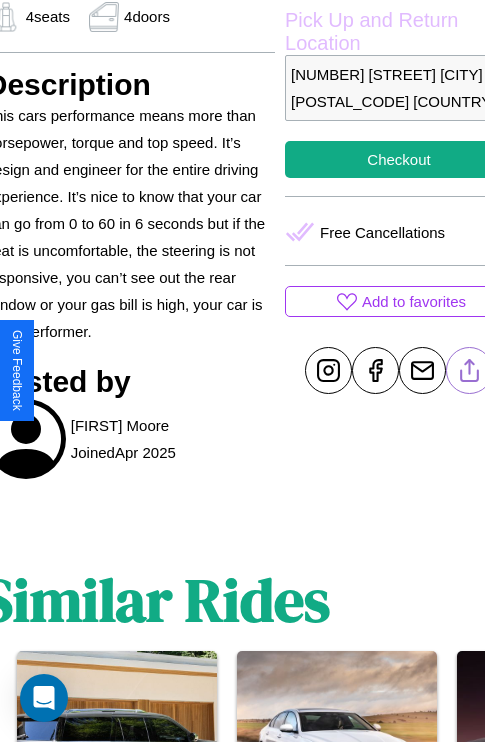click 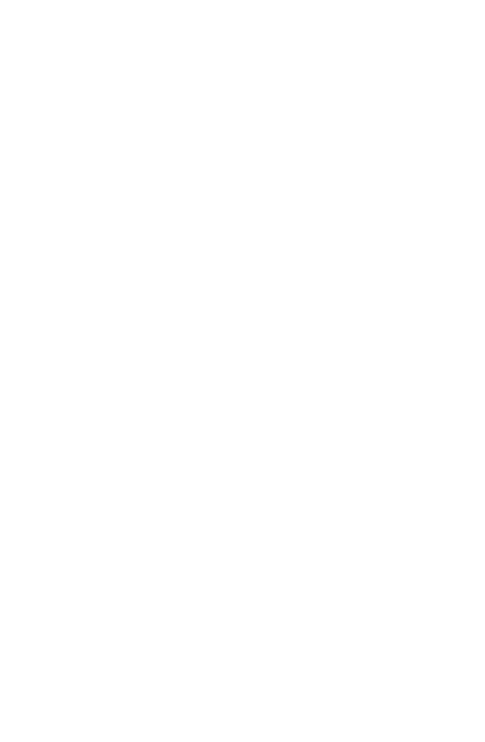 scroll, scrollTop: 0, scrollLeft: 0, axis: both 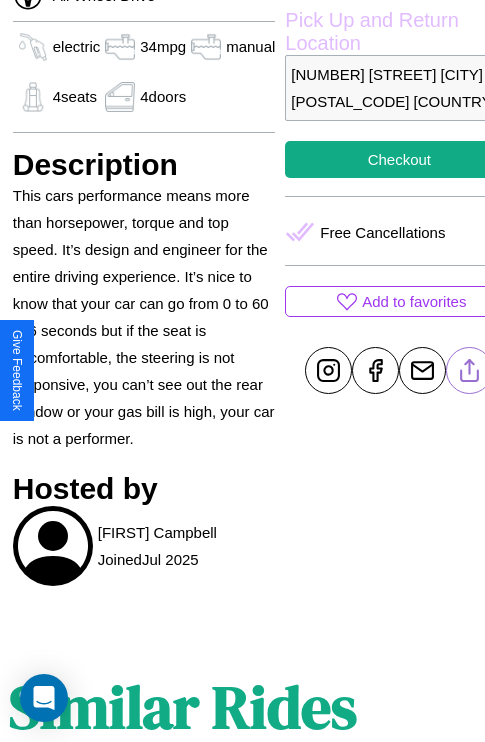 click 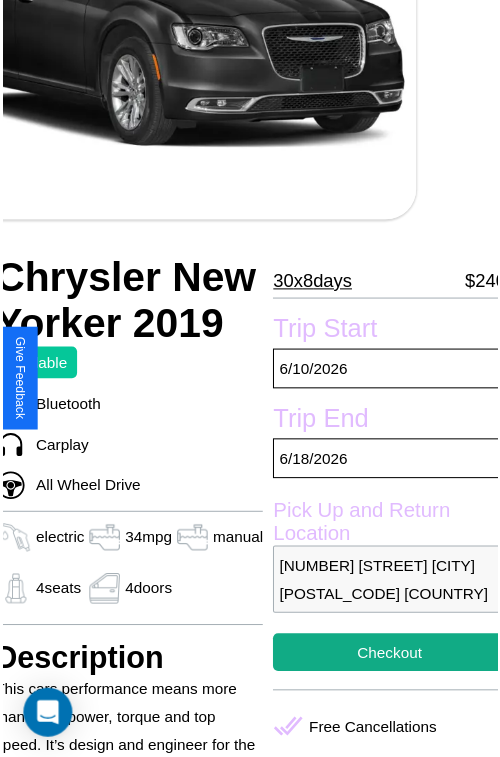 scroll, scrollTop: 221, scrollLeft: 80, axis: both 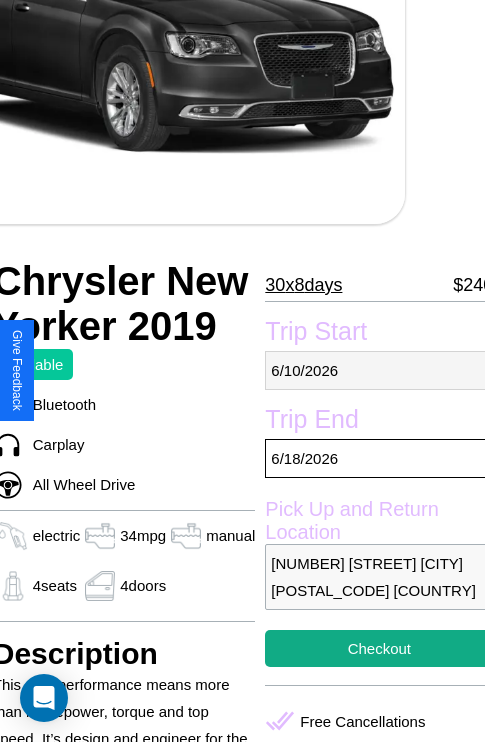 click on "[MM] / [DD] / [YYYY]" at bounding box center [379, 370] 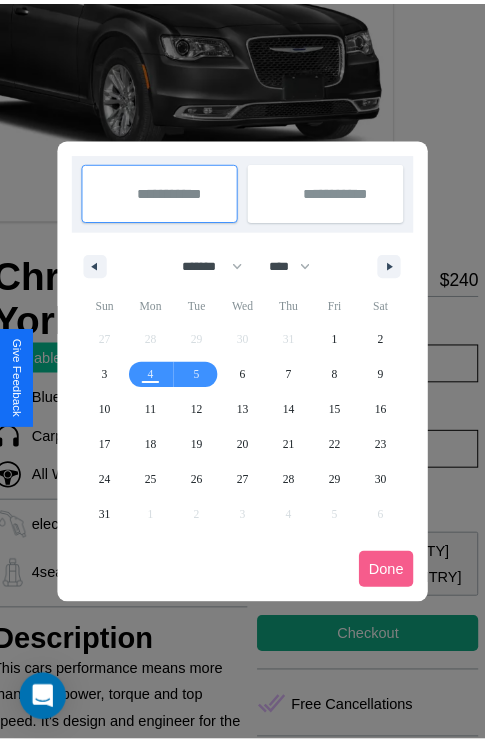 scroll, scrollTop: 0, scrollLeft: 80, axis: horizontal 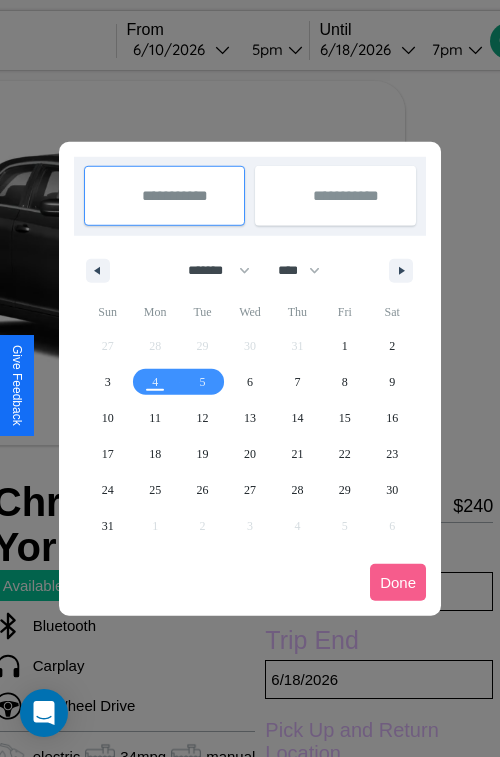 click at bounding box center [250, 378] 